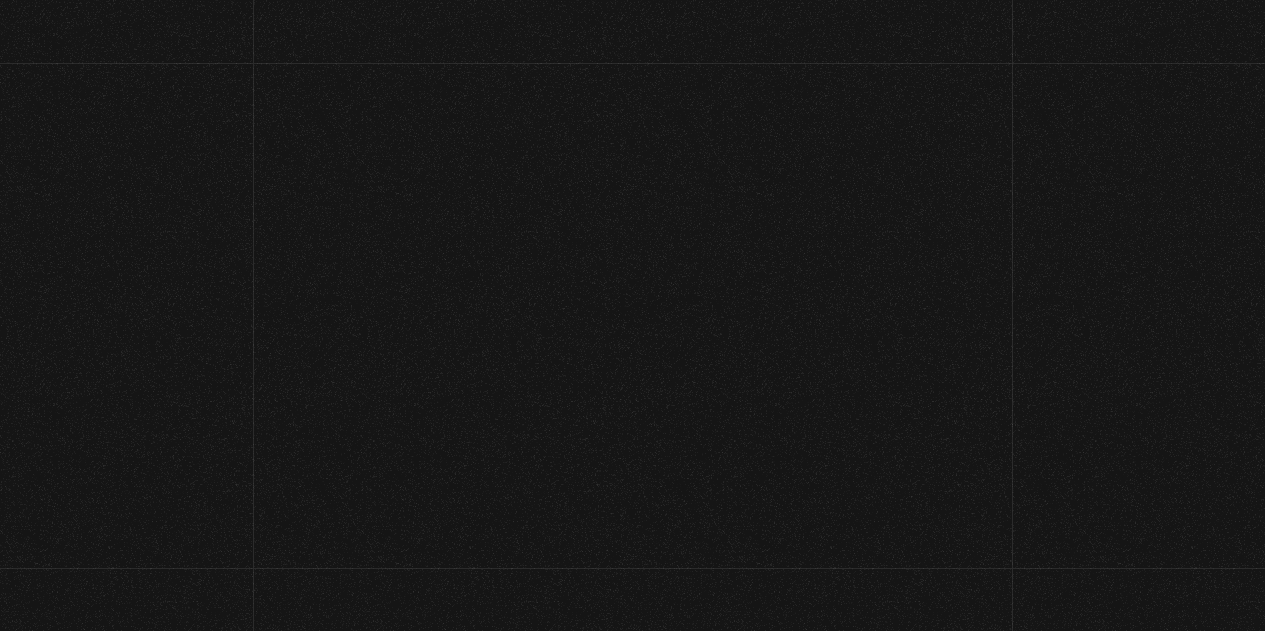 scroll, scrollTop: 0, scrollLeft: 0, axis: both 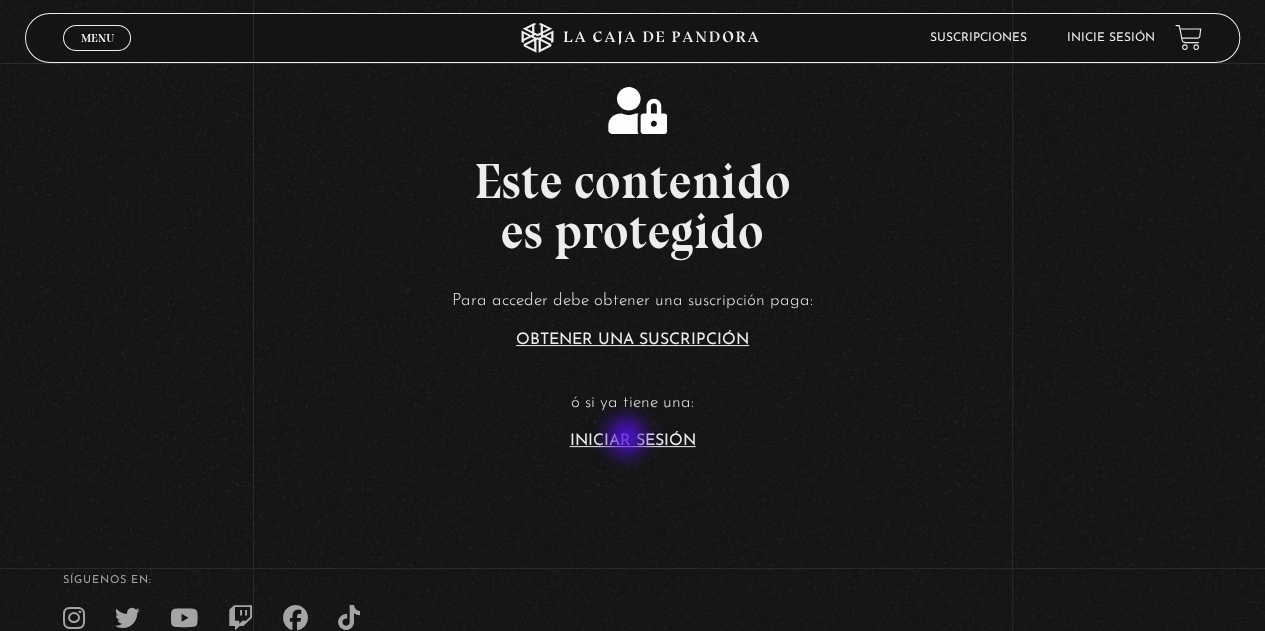 click on "Iniciar Sesión" at bounding box center [633, 441] 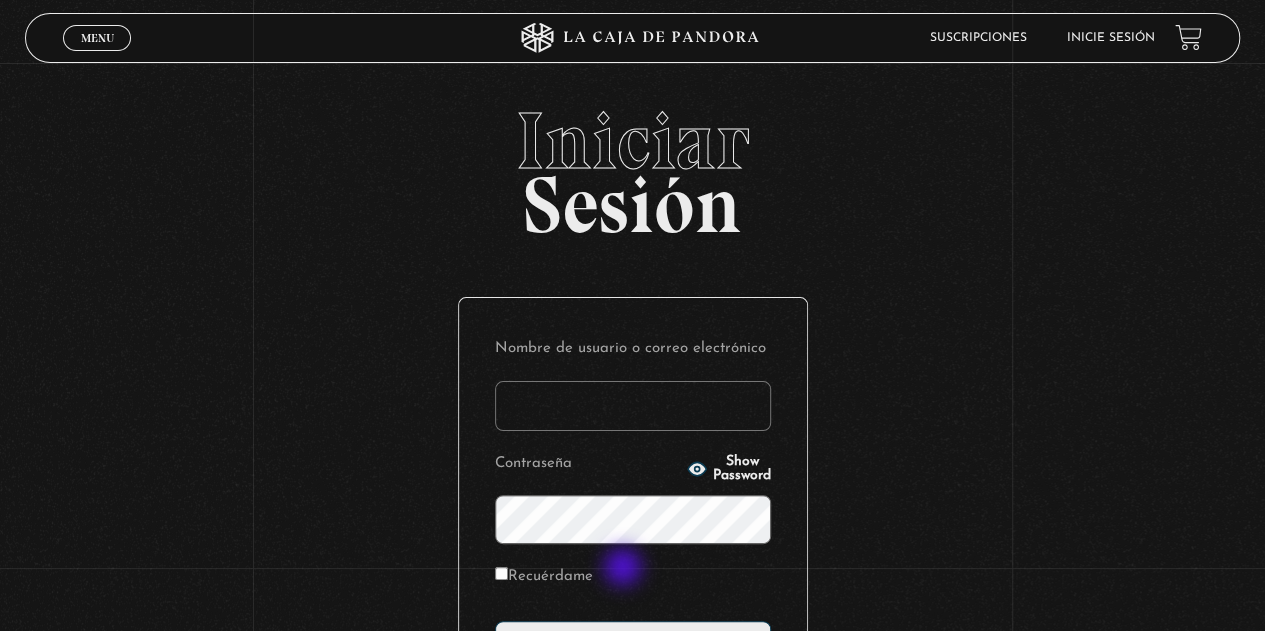 scroll, scrollTop: 242, scrollLeft: 0, axis: vertical 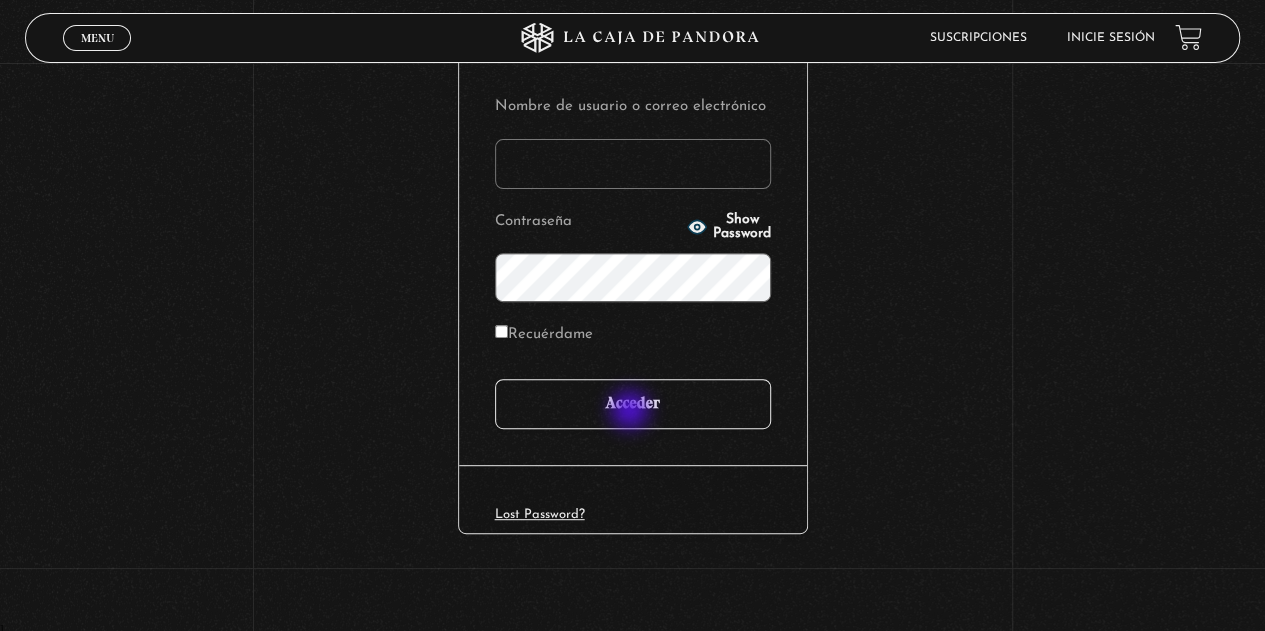 type on "smpicado@hotmail.com" 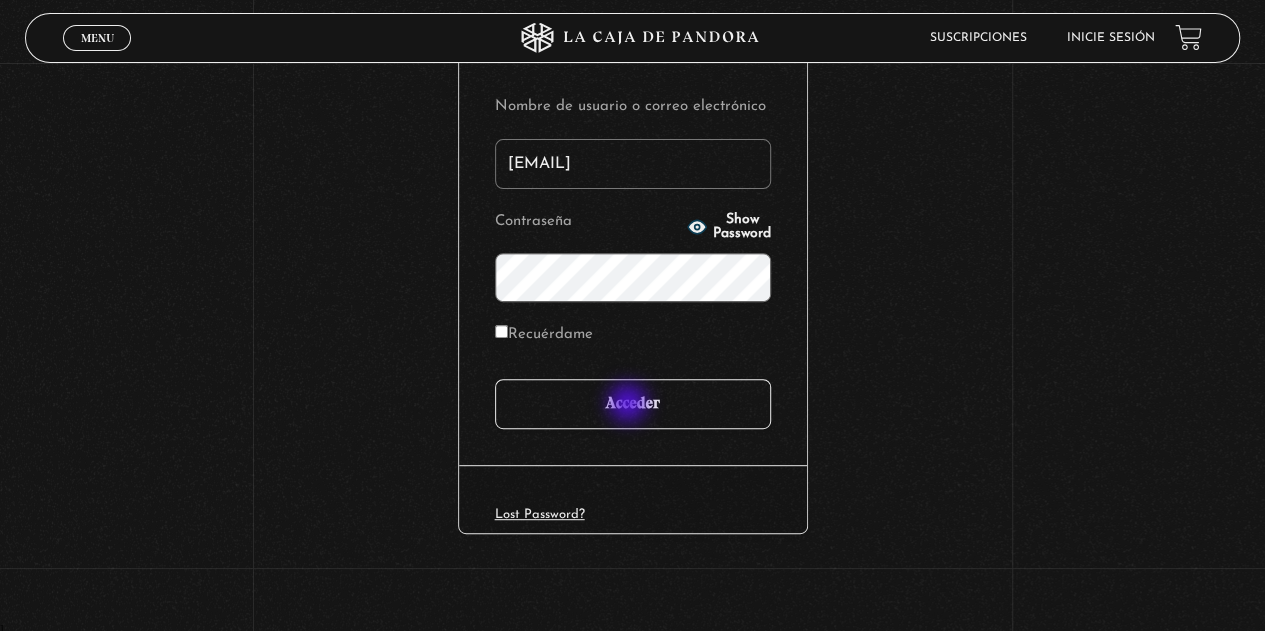 click on "Acceder" at bounding box center (633, 404) 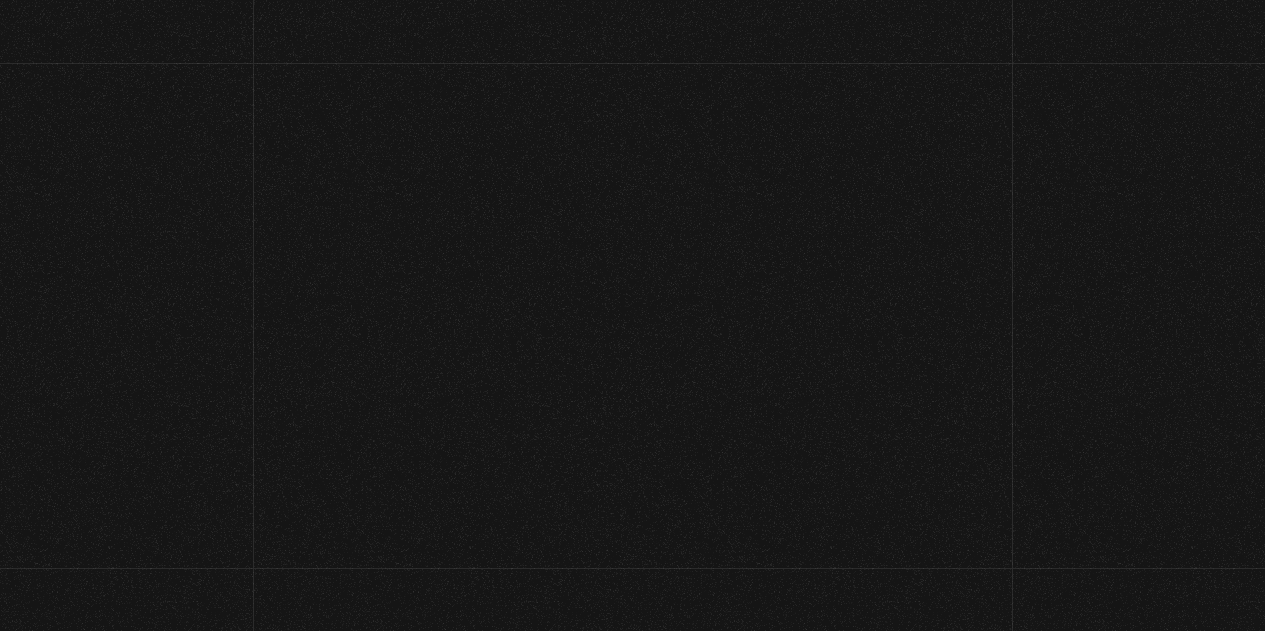 scroll, scrollTop: 0, scrollLeft: 0, axis: both 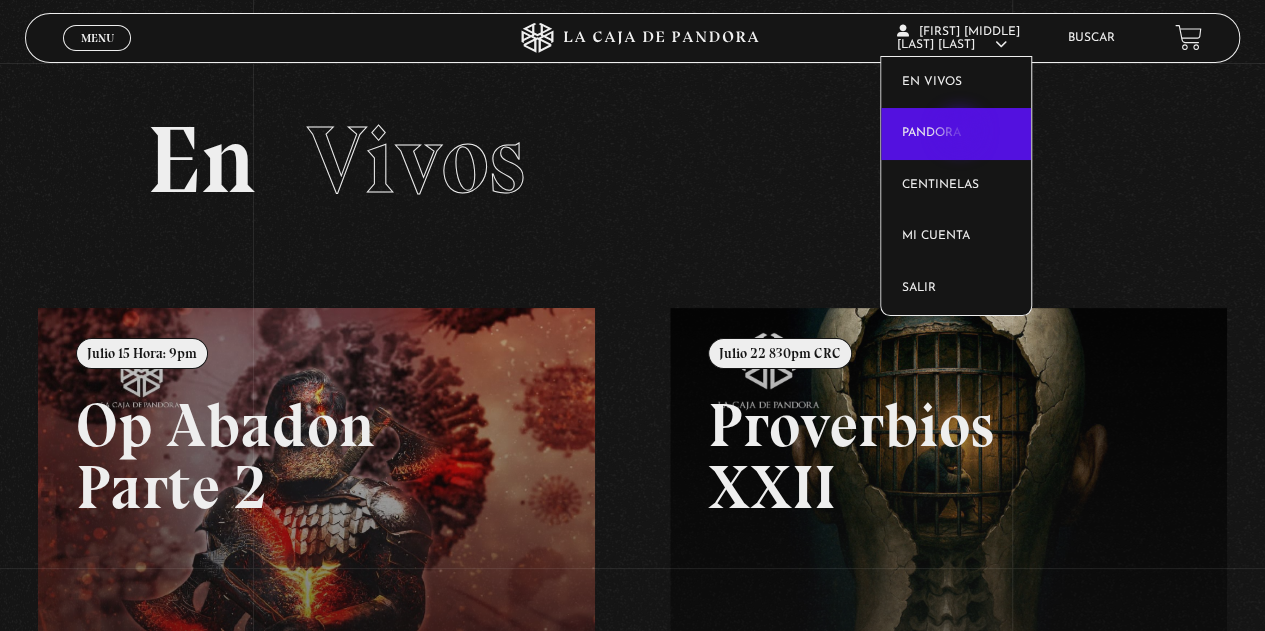 click on "Pandora" at bounding box center (956, 134) 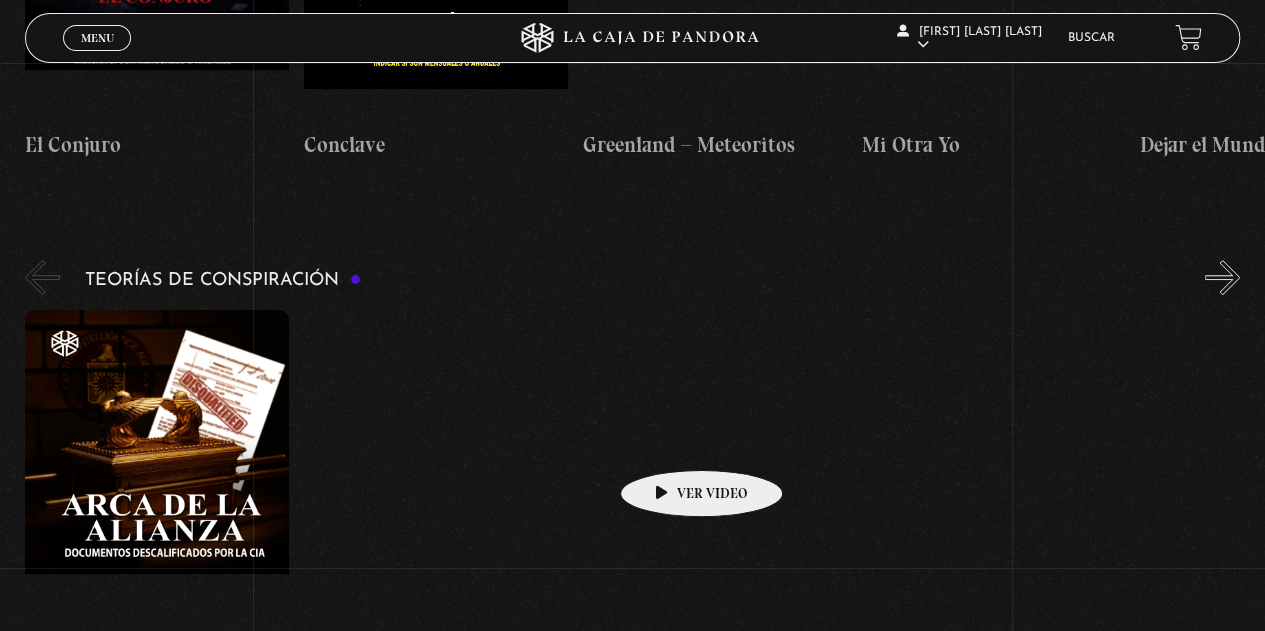 scroll, scrollTop: 3700, scrollLeft: 0, axis: vertical 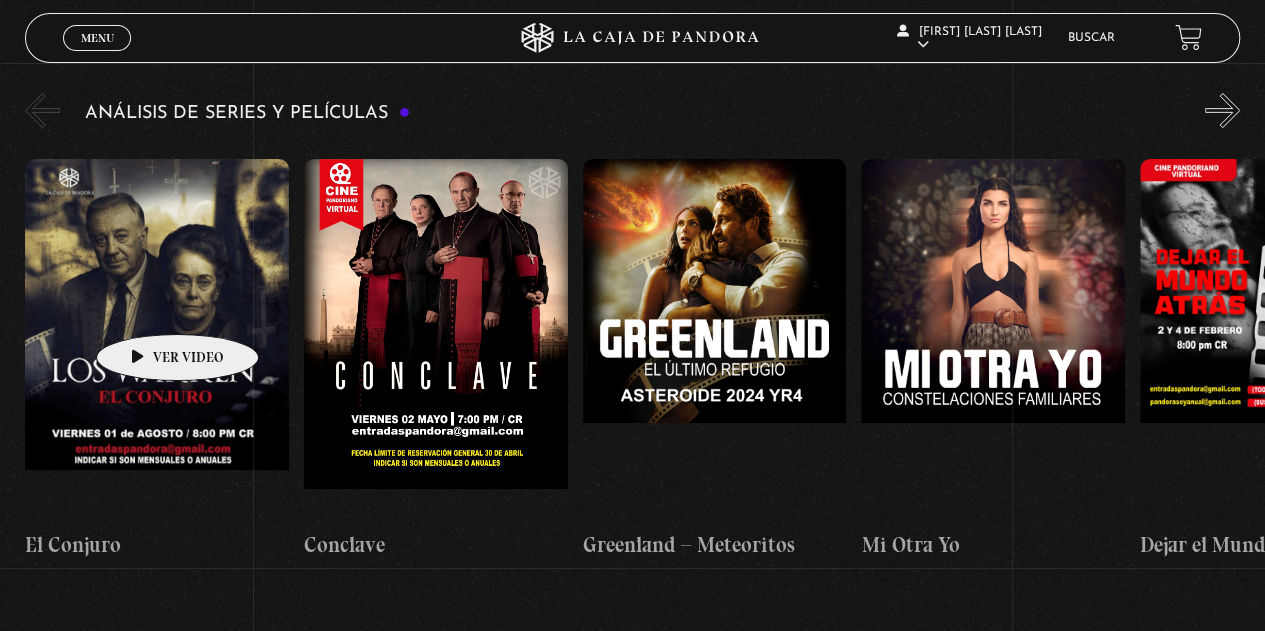 click at bounding box center (157, 339) 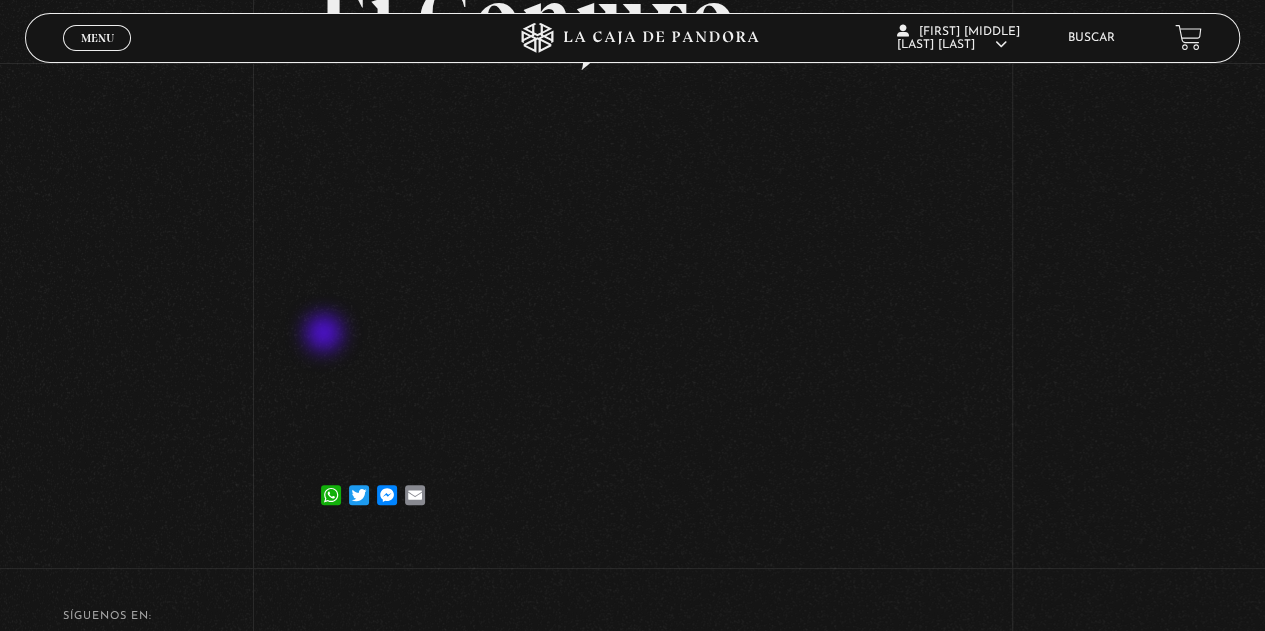 scroll, scrollTop: 200, scrollLeft: 0, axis: vertical 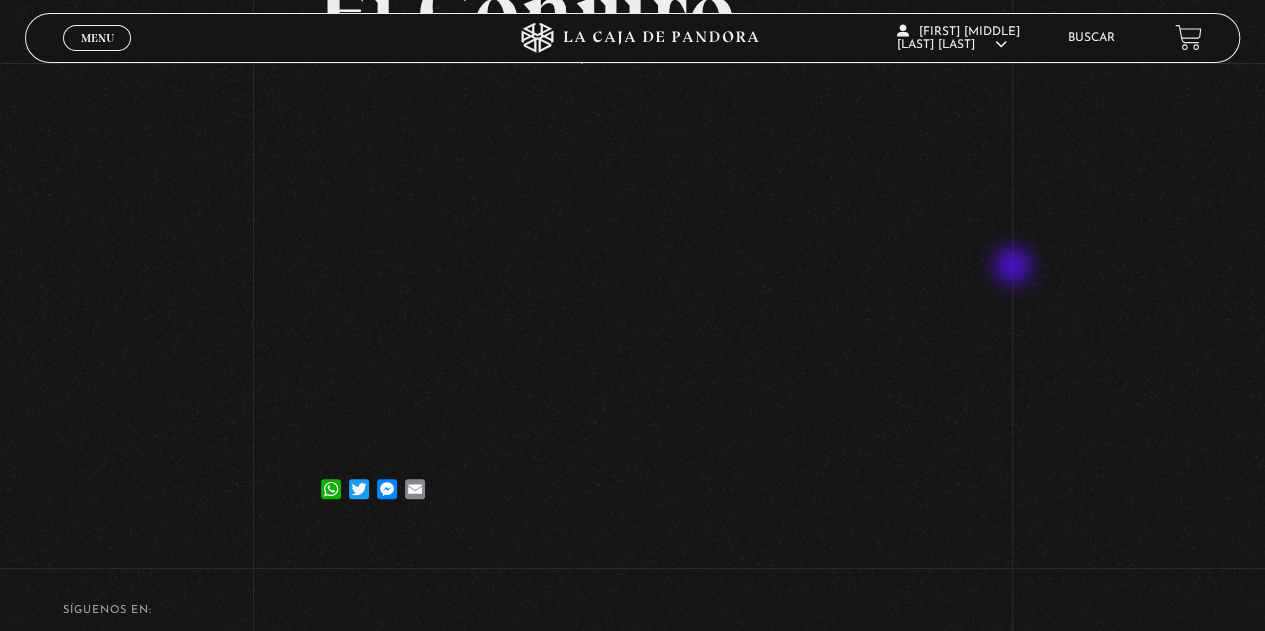 click on "Volver
[DAY] [MONTH], [YEAR]
El Conjuro
WhatsApp Twitter Messenger Email" at bounding box center (632, 199) 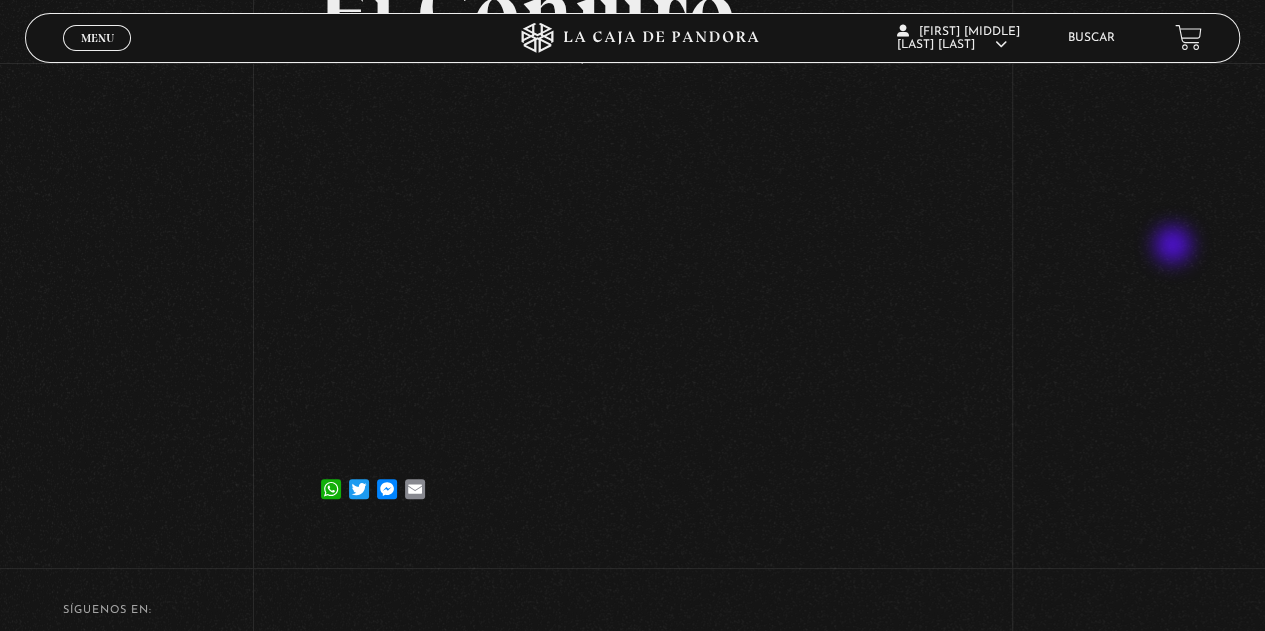 click on "Volver
[DAY] [MONTH], [YEAR]
El Conjuro
WhatsApp Twitter Messenger Email" at bounding box center [632, 199] 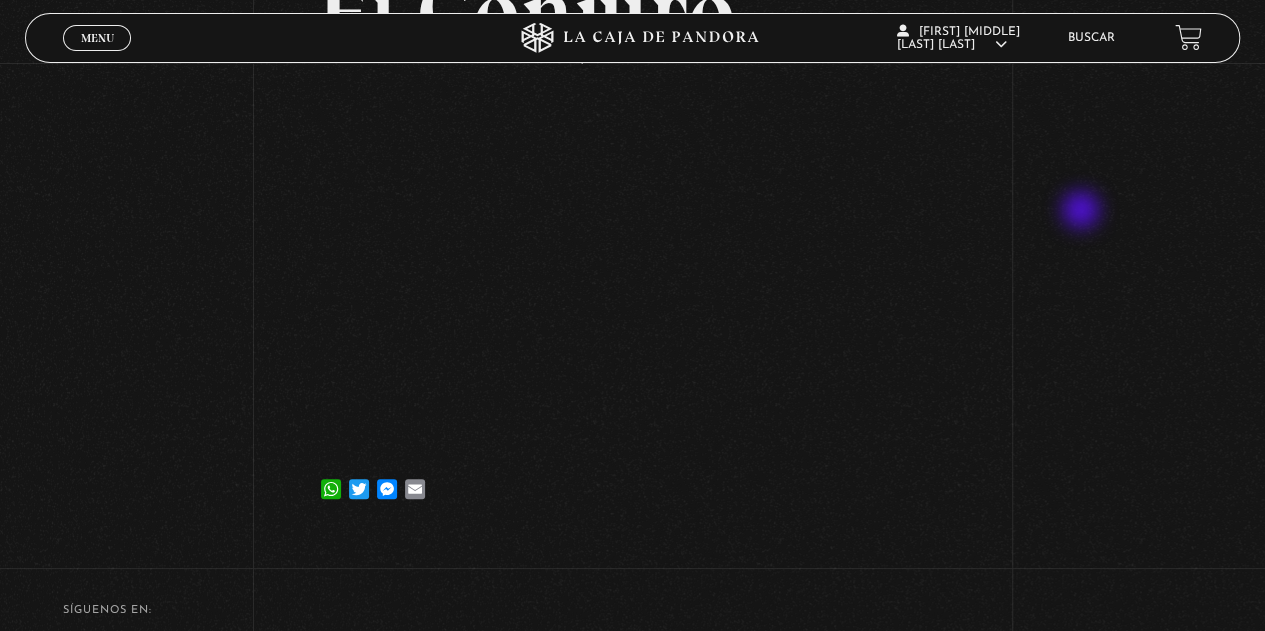 click on "Volver
[DAY] [MONTH], [YEAR]
El Conjuro
WhatsApp Twitter Messenger Email" at bounding box center [632, 199] 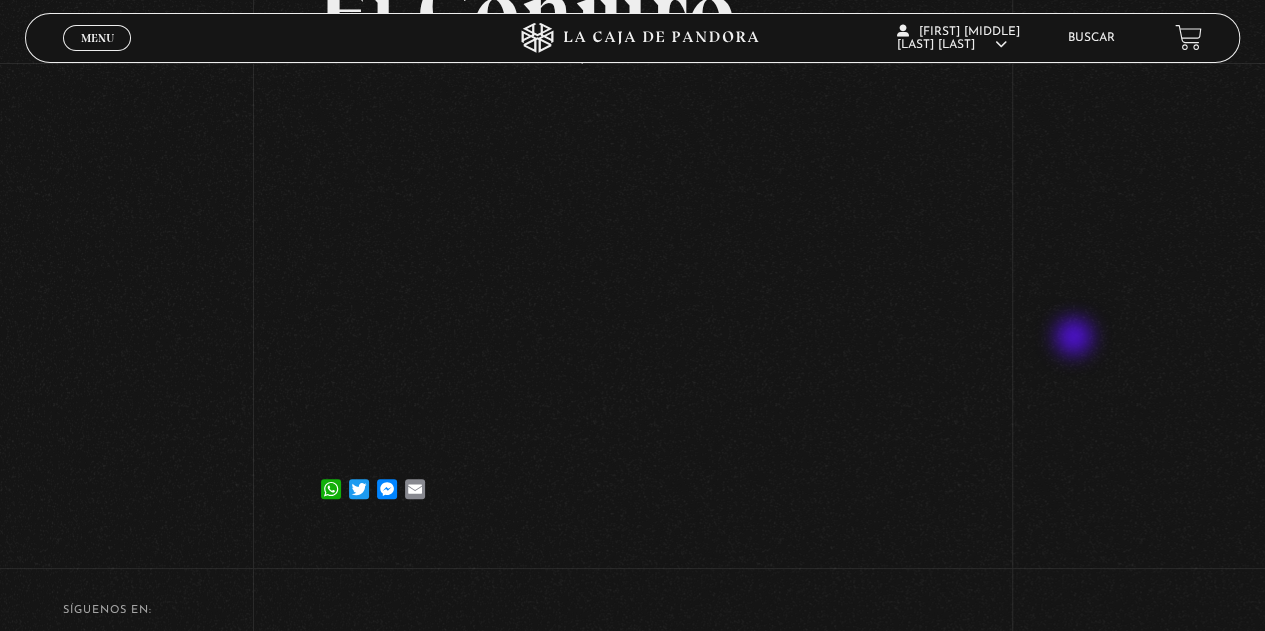 click on "Volver
[DAY] [MONTH], [YEAR]
El Conjuro
WhatsApp Twitter Messenger Email" at bounding box center (632, 199) 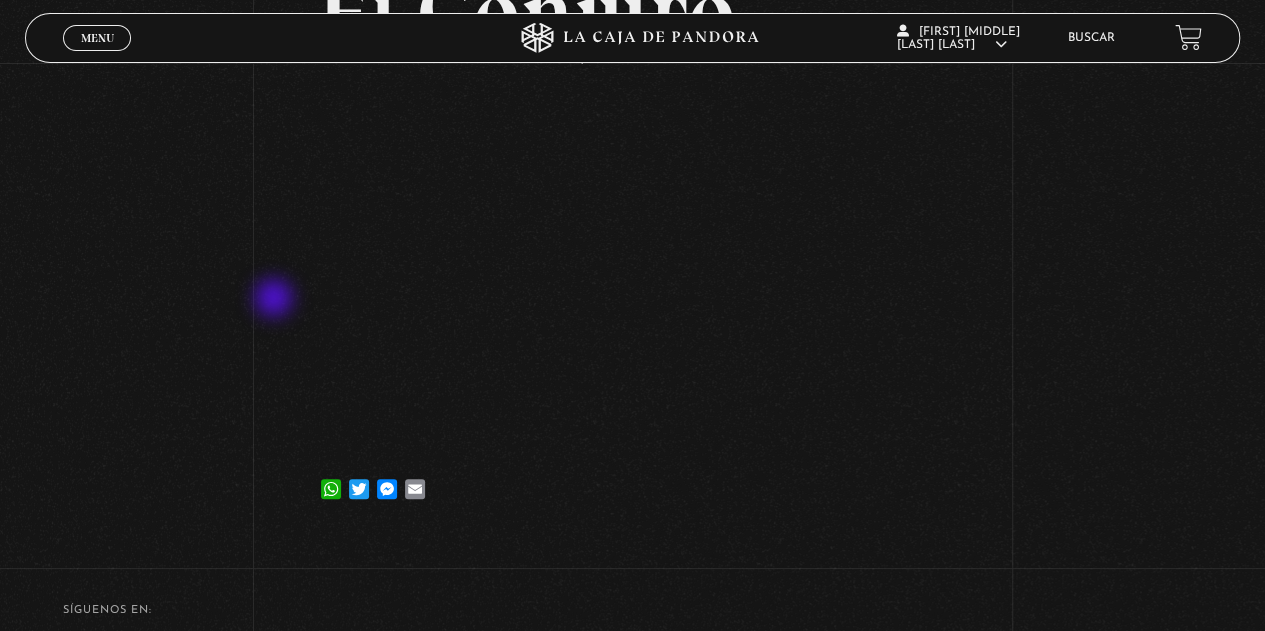 scroll, scrollTop: 0, scrollLeft: 0, axis: both 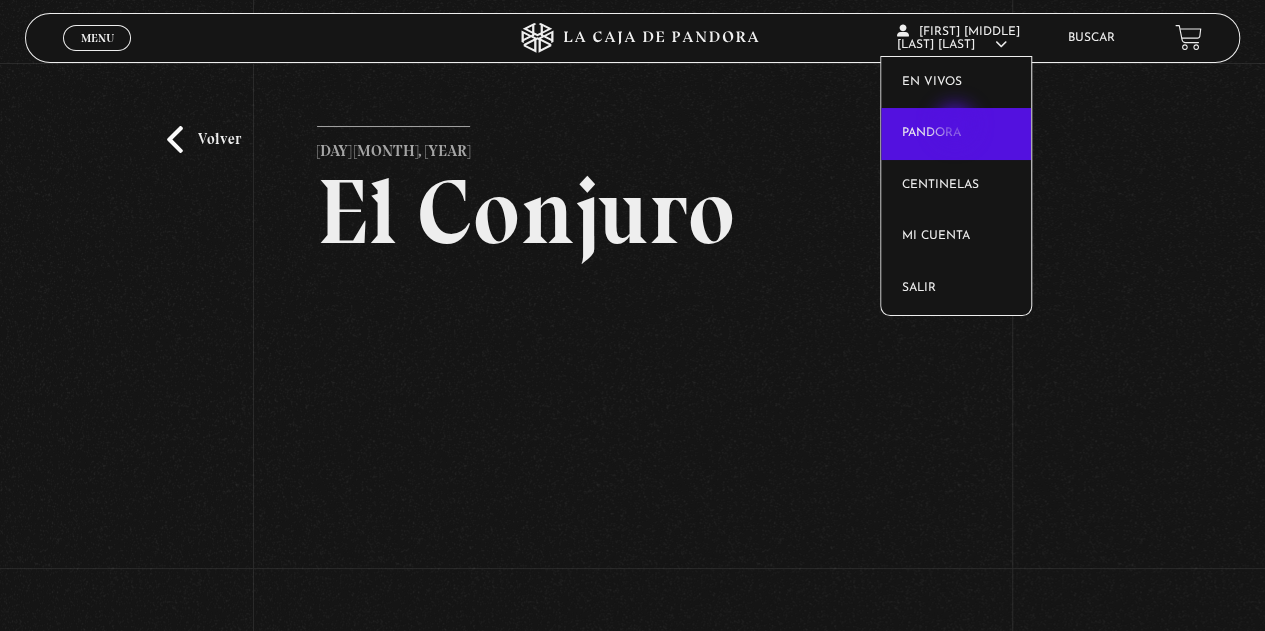 click on "Pandora" at bounding box center (956, 134) 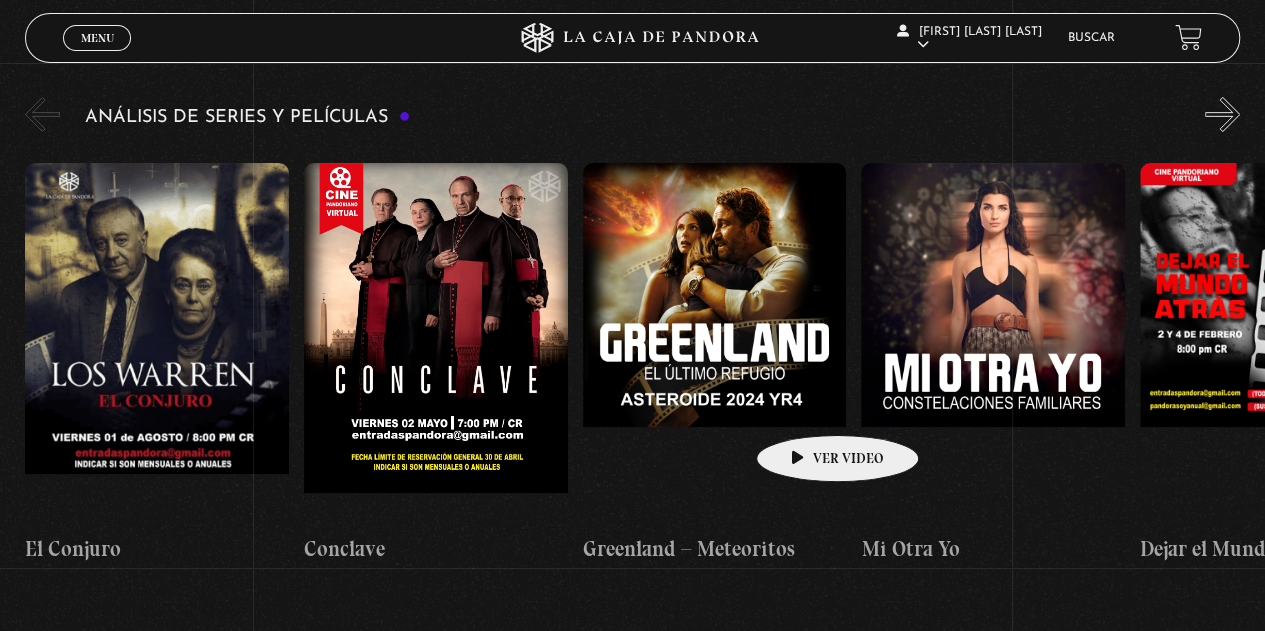 scroll, scrollTop: 3700, scrollLeft: 0, axis: vertical 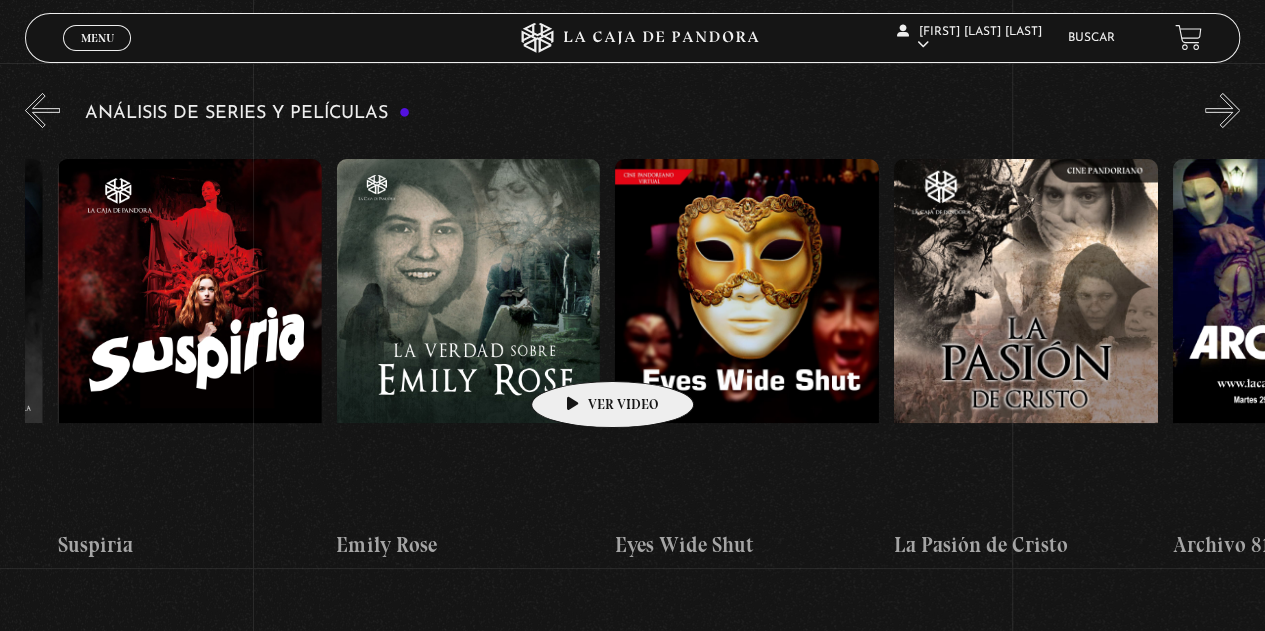 drag, startPoint x: 1125, startPoint y: 255, endPoint x: 581, endPoint y: 351, distance: 552.40564 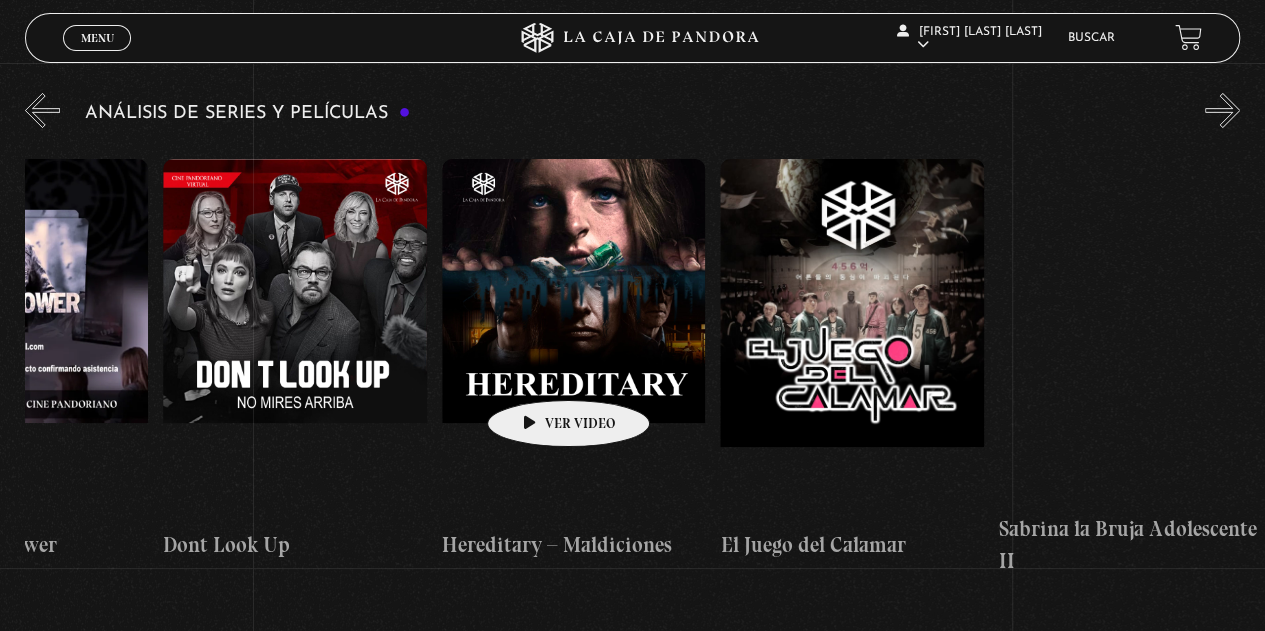 scroll, scrollTop: 0, scrollLeft: 4346, axis: horizontal 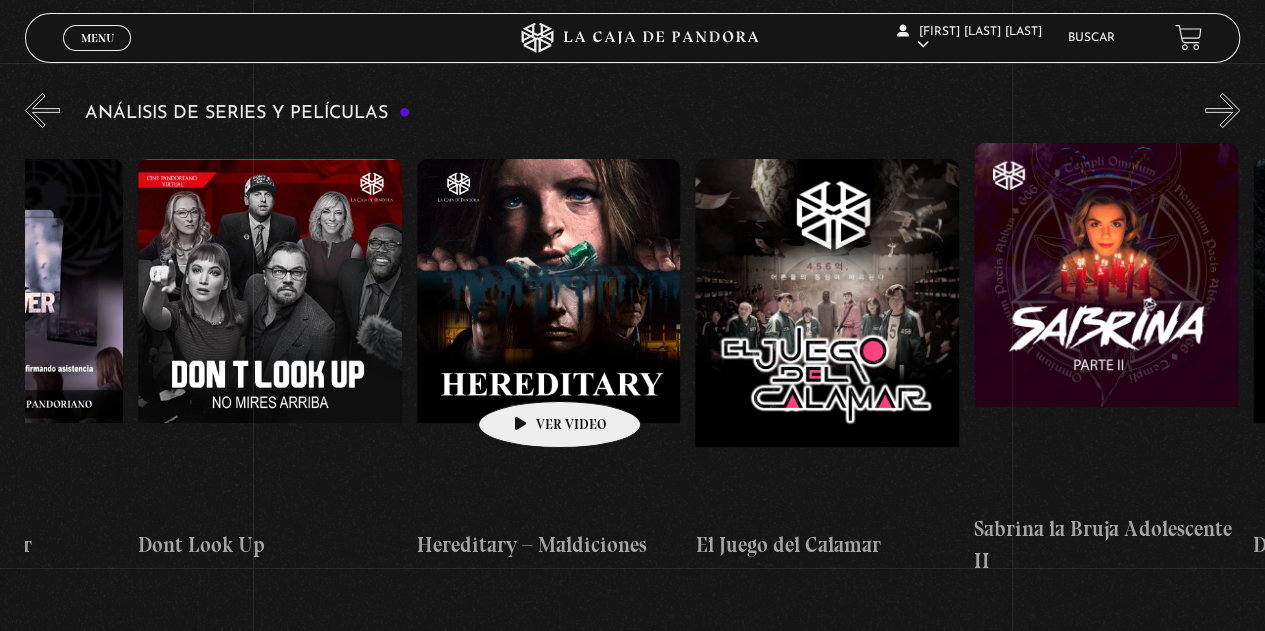 drag, startPoint x: 841, startPoint y: 282, endPoint x: 528, endPoint y: 371, distance: 325.40744 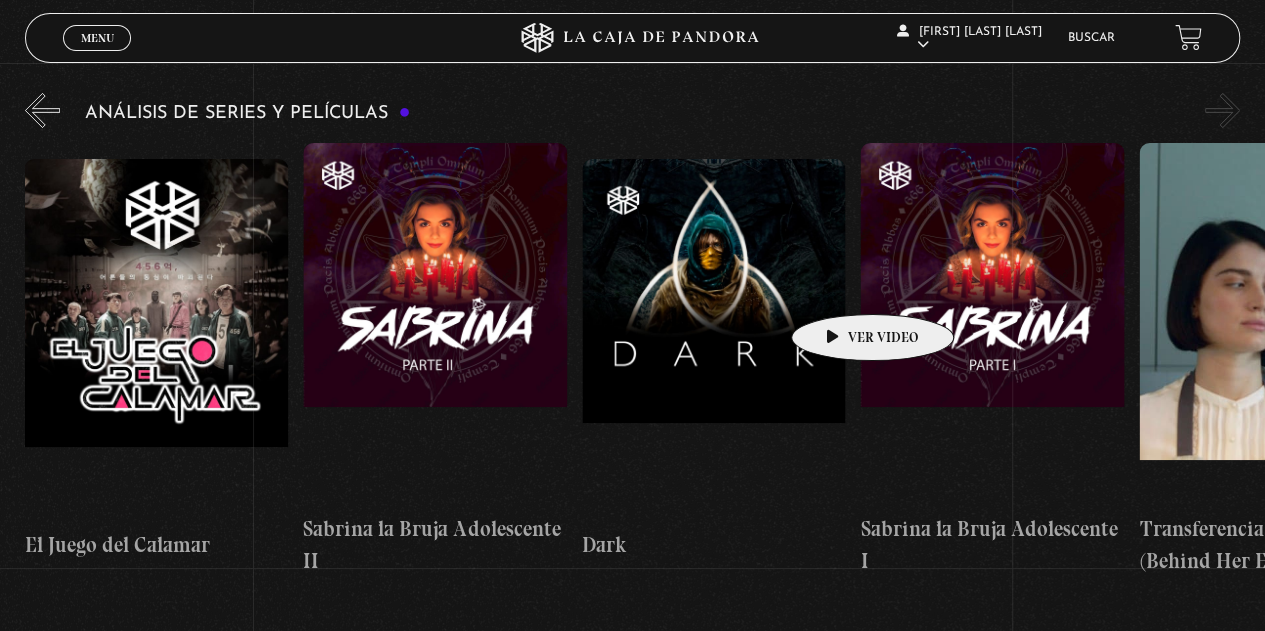 scroll, scrollTop: 0, scrollLeft: 5154, axis: horizontal 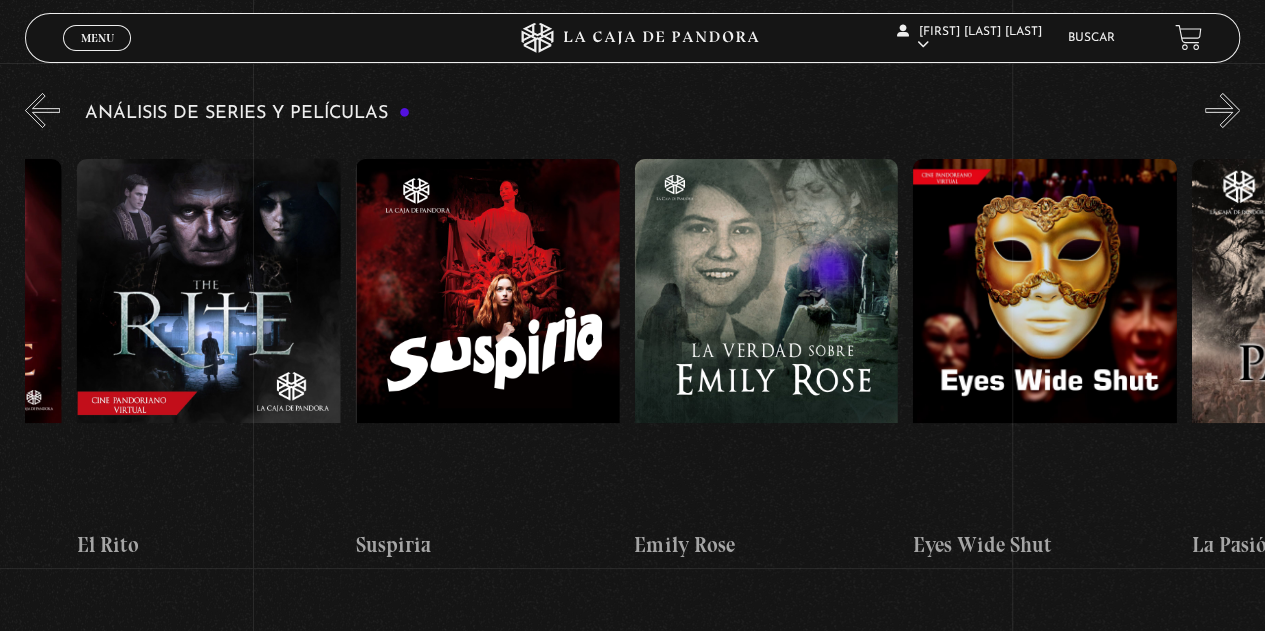 drag, startPoint x: 992, startPoint y: 283, endPoint x: 1210, endPoint y: 249, distance: 220.63545 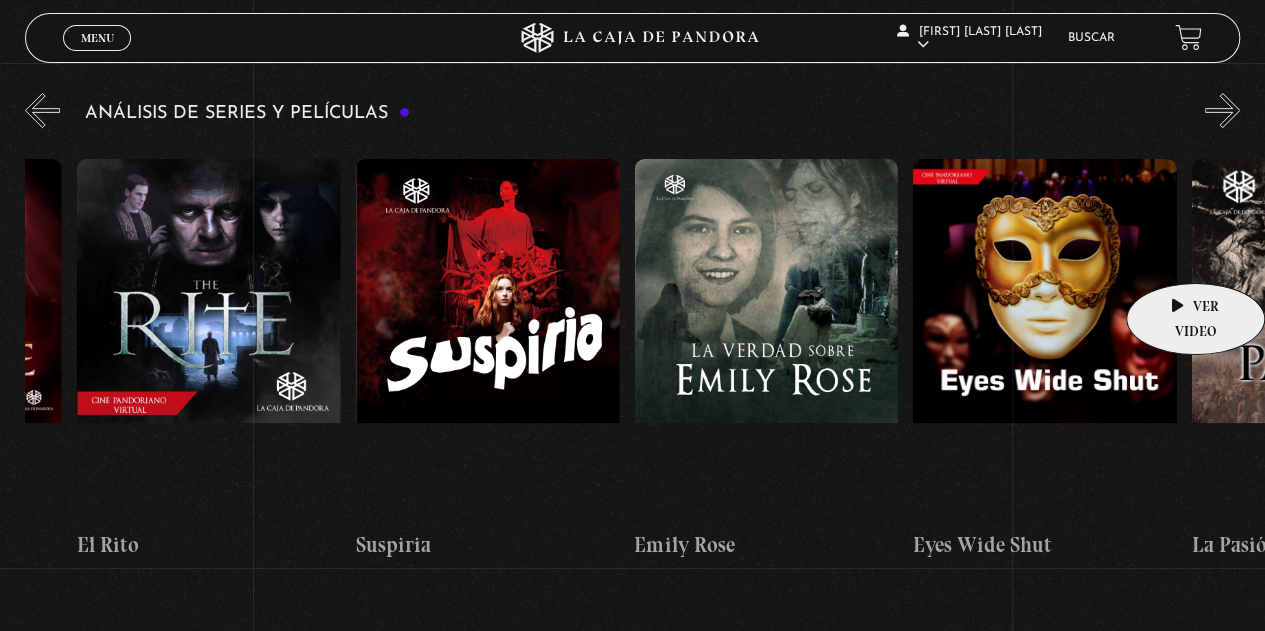 scroll, scrollTop: 0, scrollLeft: 2451, axis: horizontal 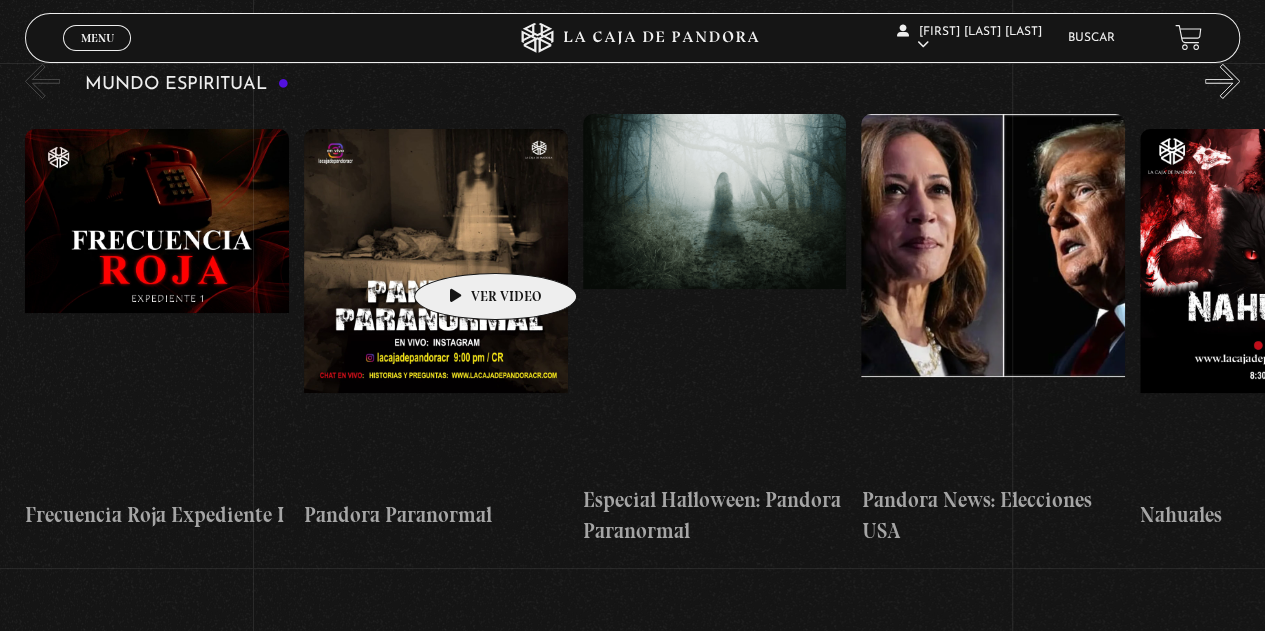 click at bounding box center (436, 309) 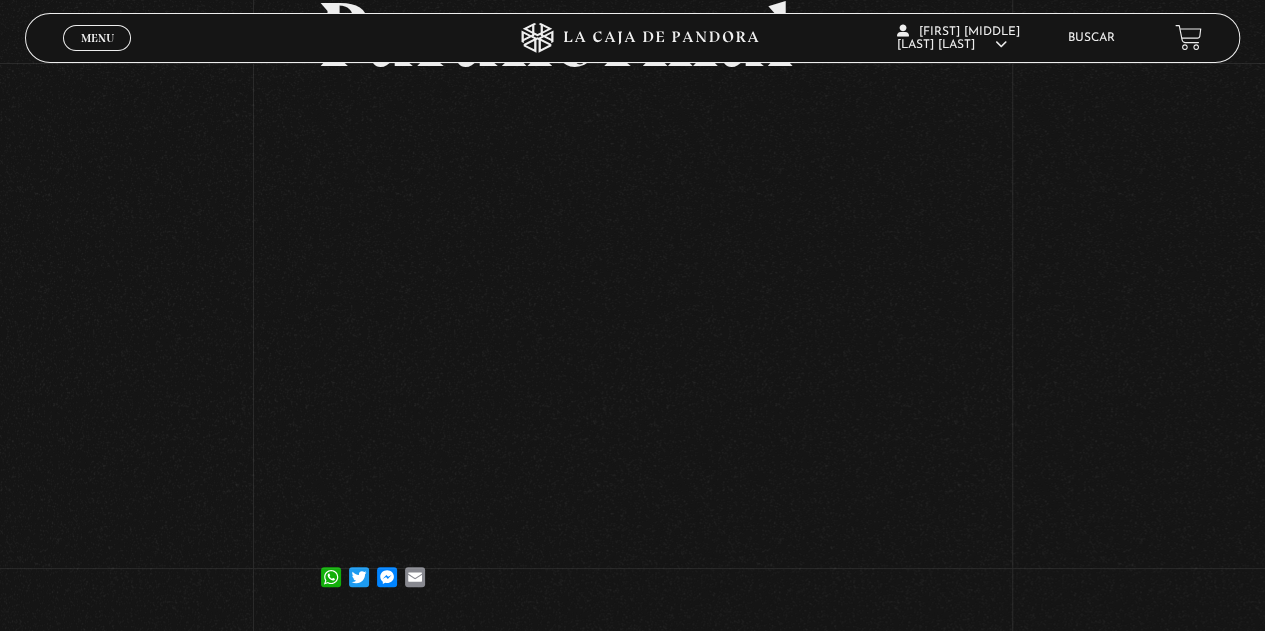 scroll, scrollTop: 300, scrollLeft: 0, axis: vertical 